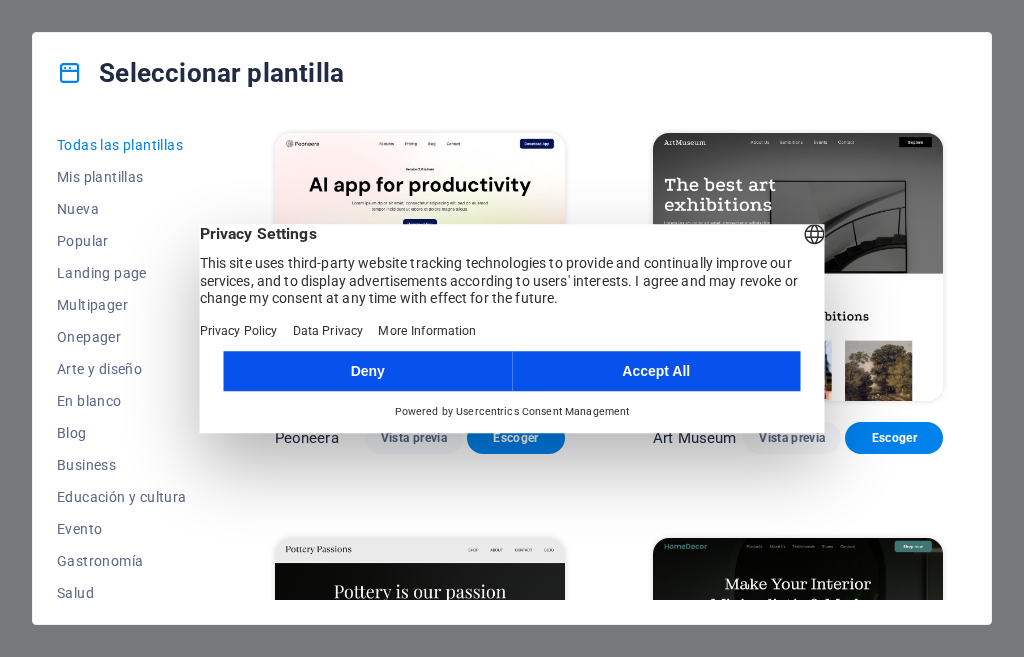 scroll, scrollTop: 0, scrollLeft: 0, axis: both 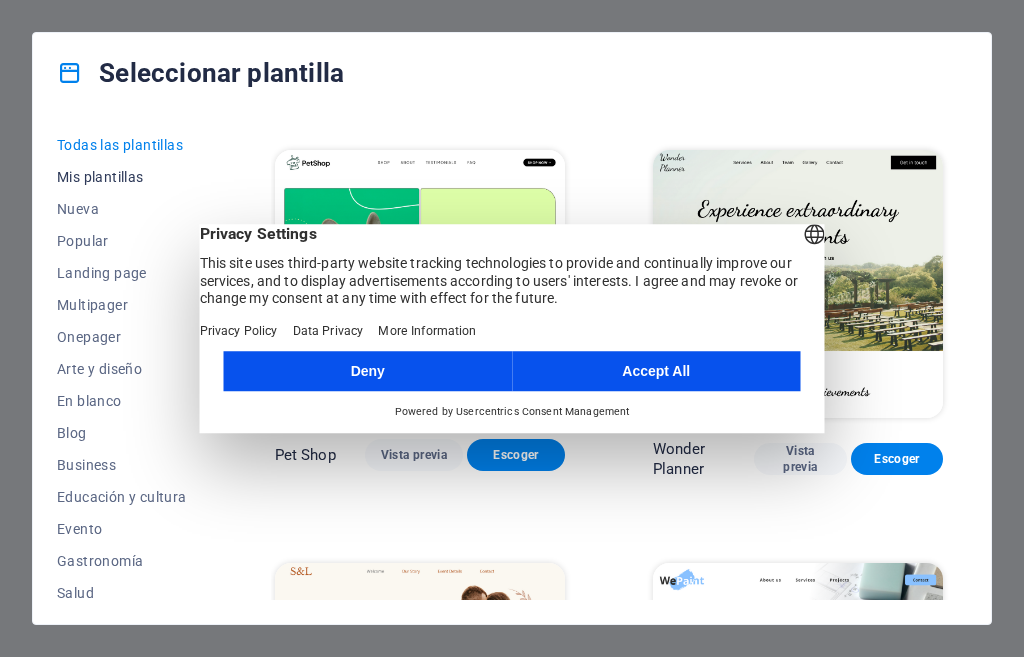 click on "Mis plantillas" at bounding box center [122, 177] 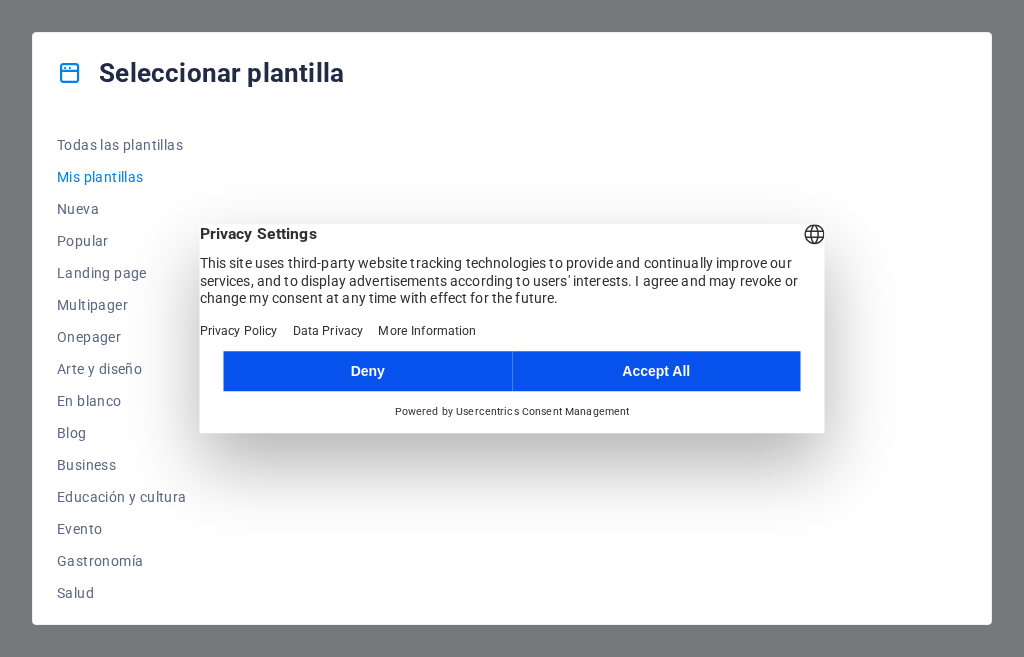 drag, startPoint x: 226, startPoint y: 243, endPoint x: 405, endPoint y: 288, distance: 184.56976 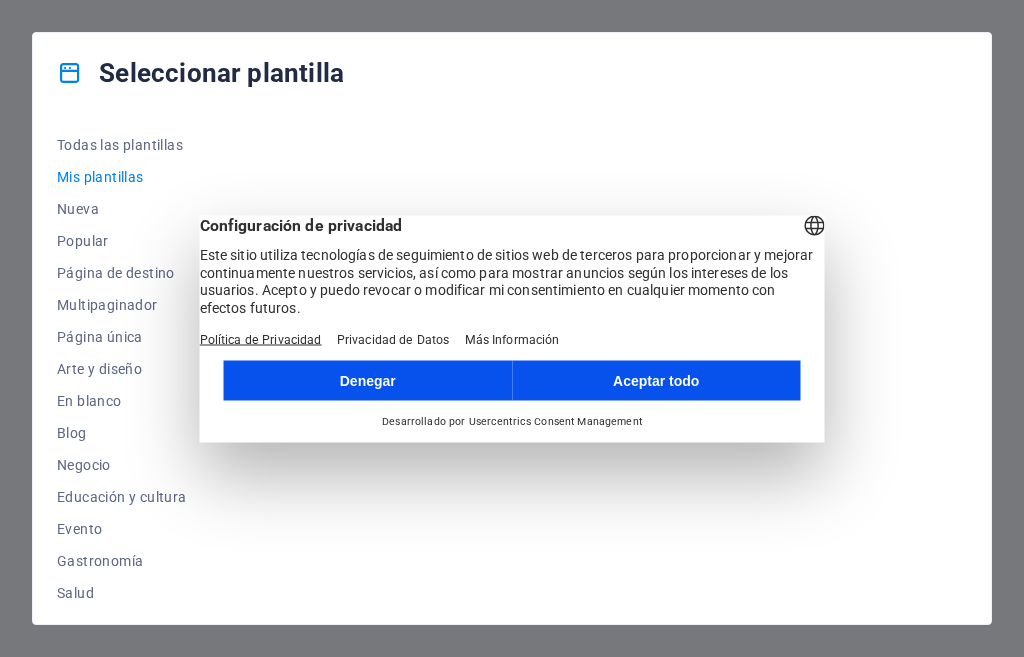 click on "Política de Privacidad" at bounding box center [261, 340] 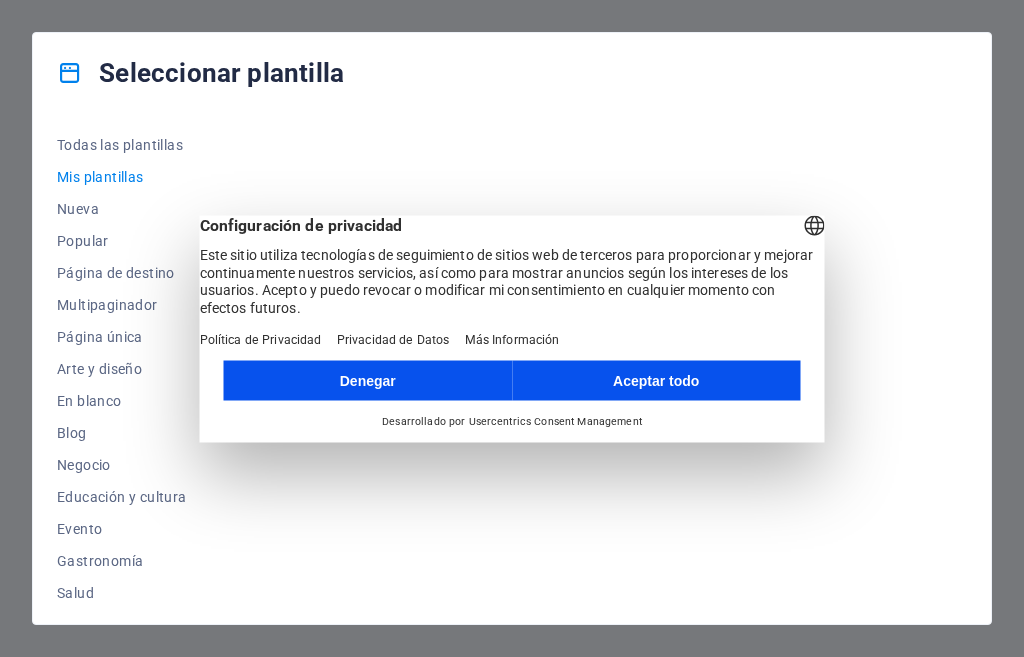 click on "Aceptar todo" at bounding box center [656, 380] 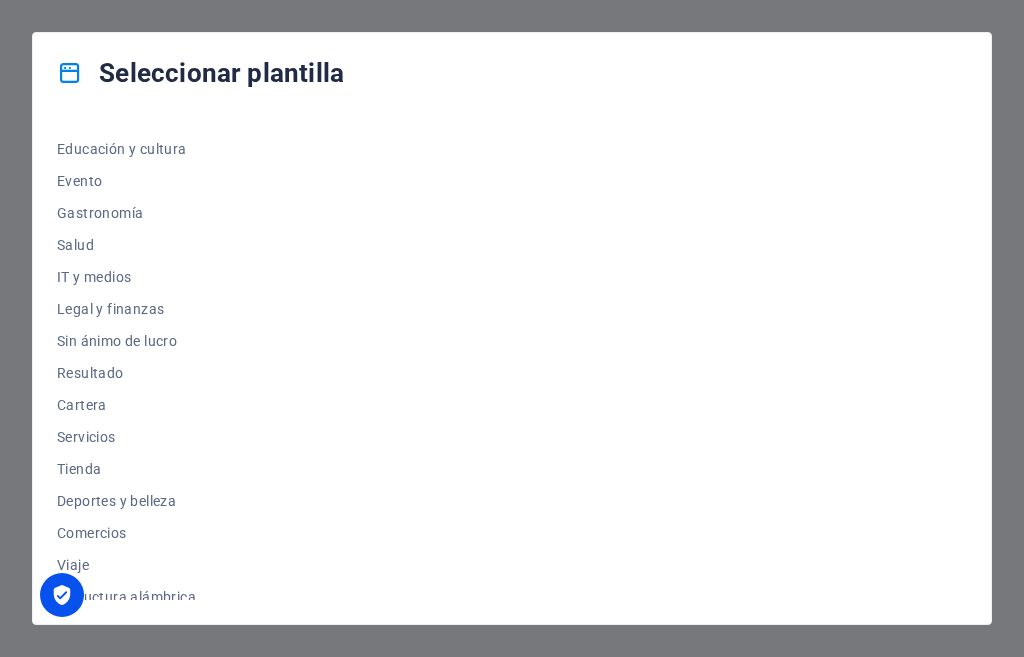 scroll, scrollTop: 0, scrollLeft: 0, axis: both 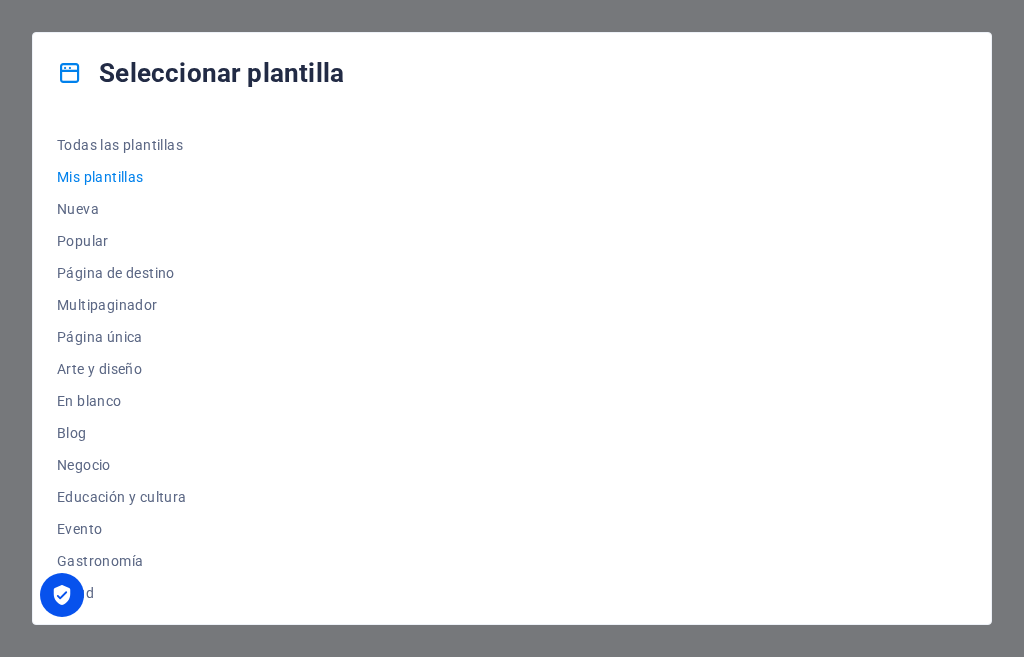 click at bounding box center [62, 595] 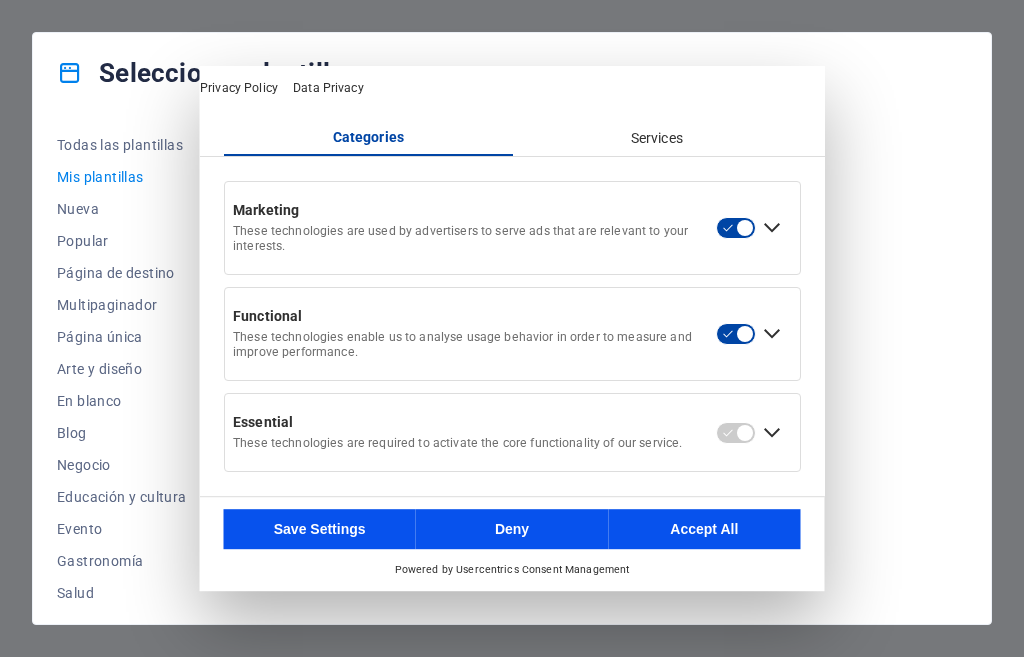 scroll, scrollTop: 0, scrollLeft: 0, axis: both 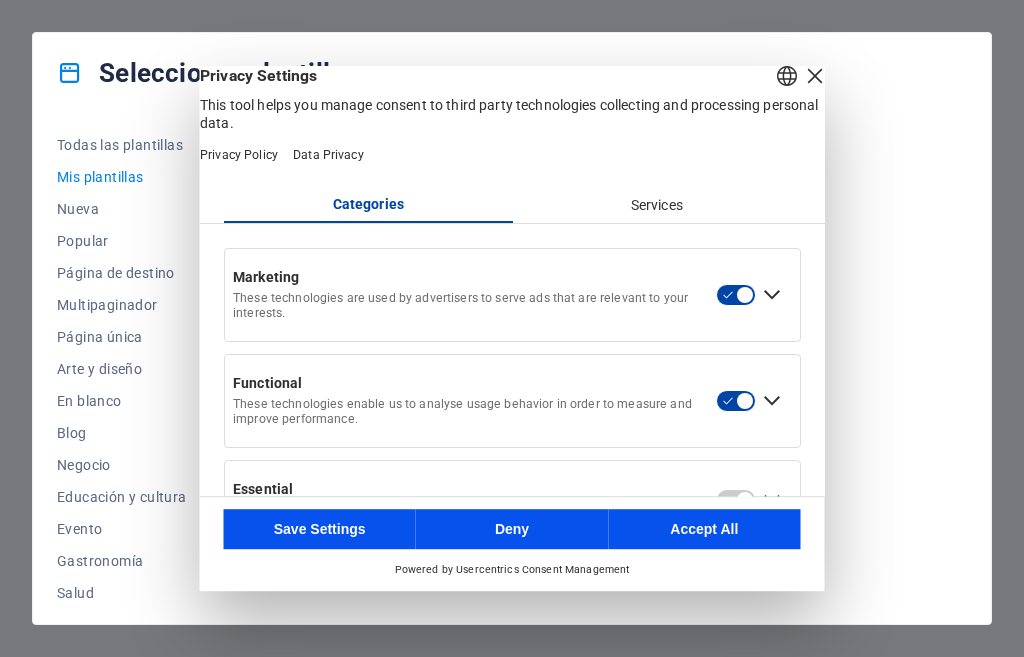 drag, startPoint x: 215, startPoint y: 104, endPoint x: 403, endPoint y: 187, distance: 205.50668 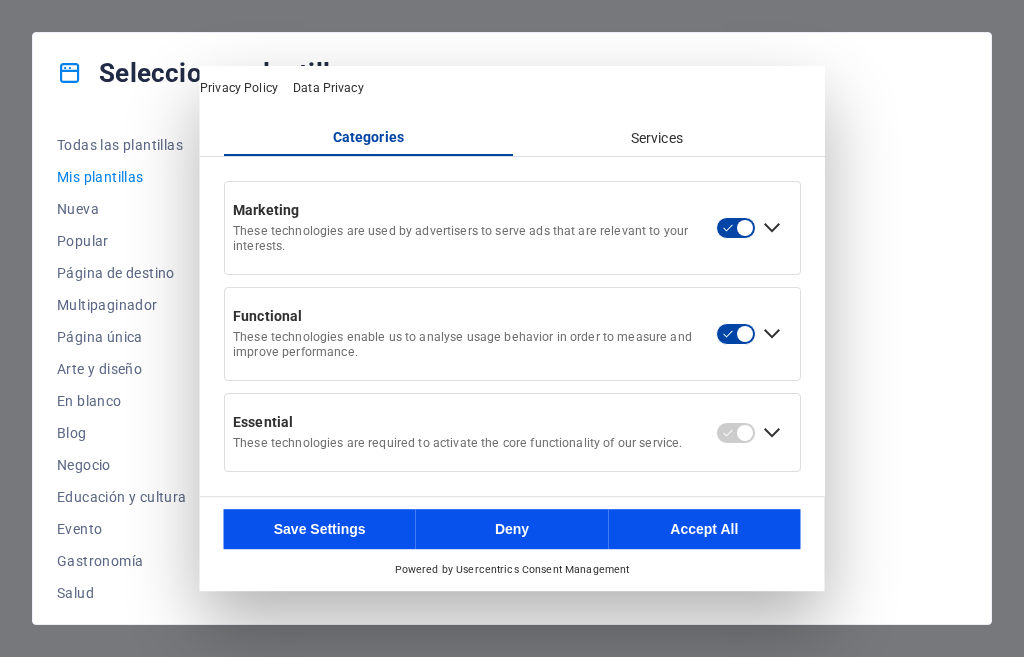 drag, startPoint x: 814, startPoint y: 158, endPoint x: 814, endPoint y: 119, distance: 39 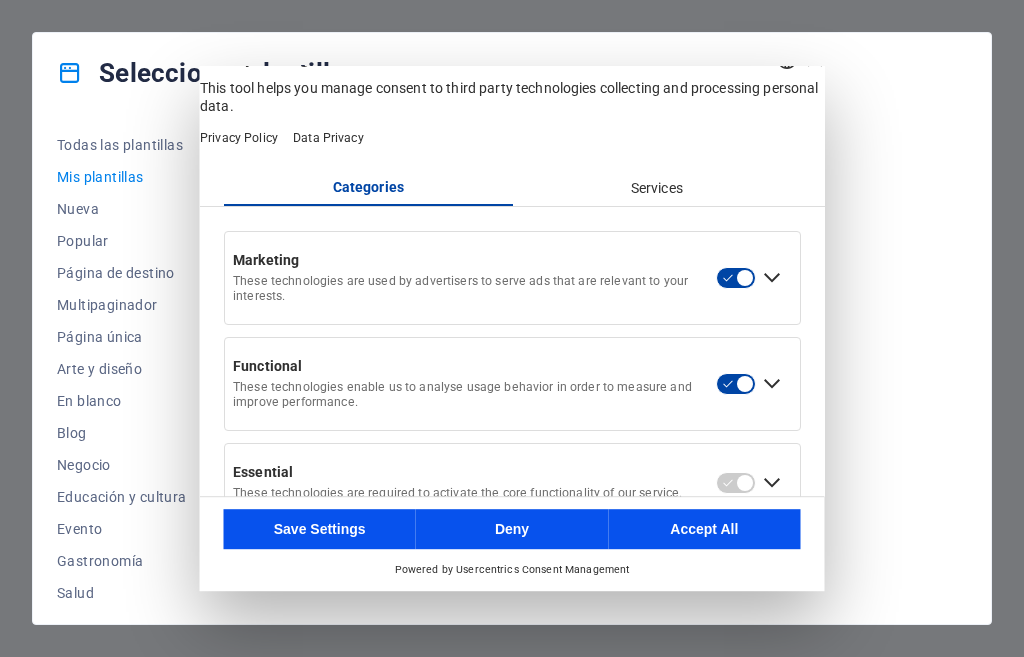 scroll, scrollTop: 0, scrollLeft: 0, axis: both 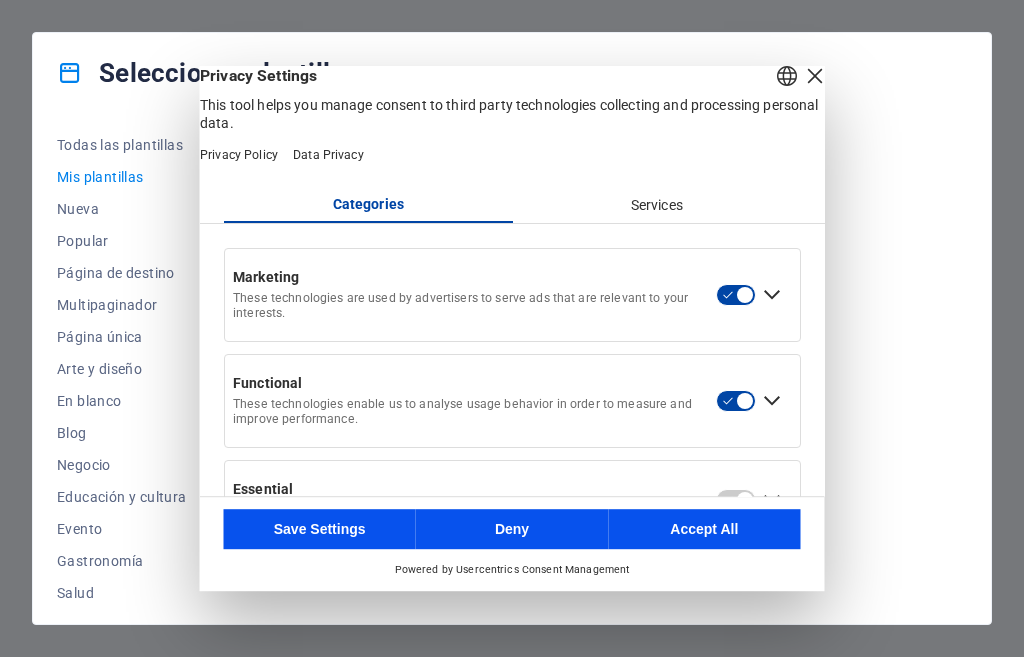 click at bounding box center (815, 76) 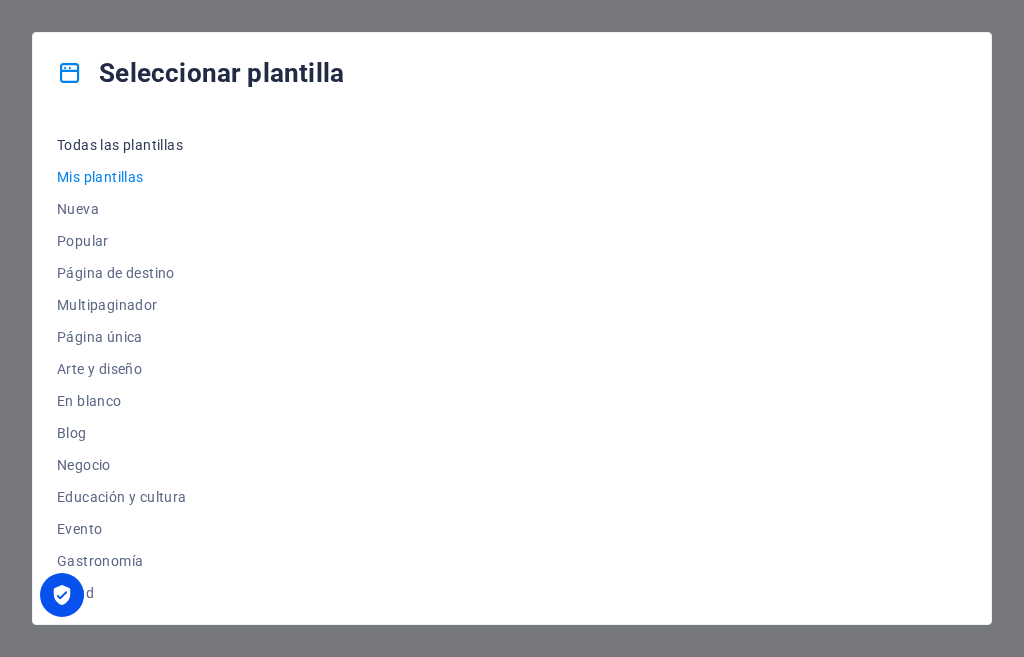 click on "Todas las plantillas" at bounding box center (126, 145) 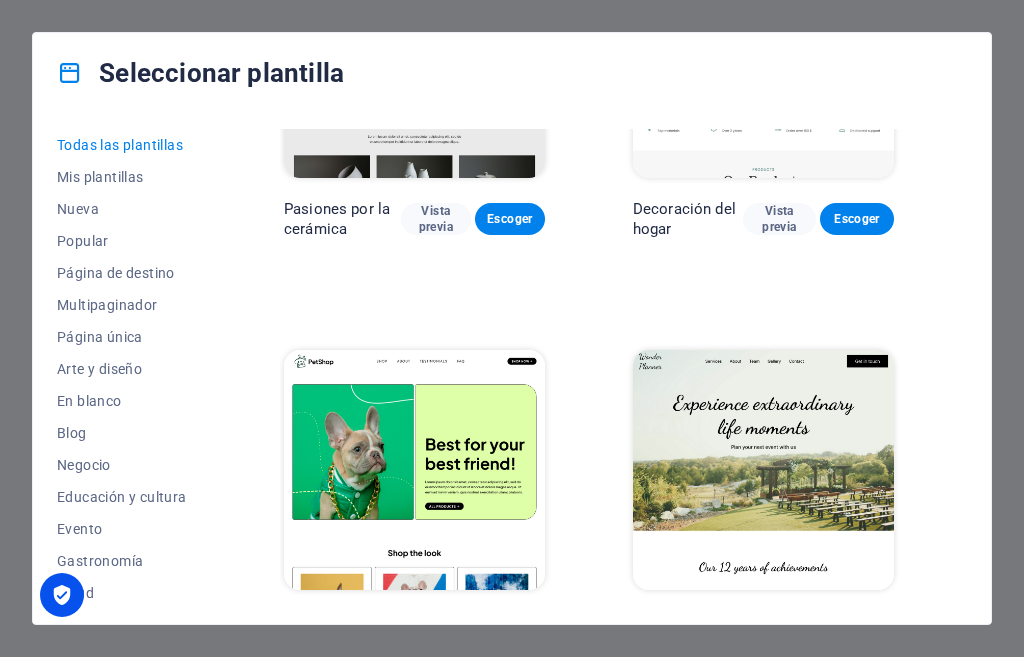 scroll, scrollTop: 700, scrollLeft: 0, axis: vertical 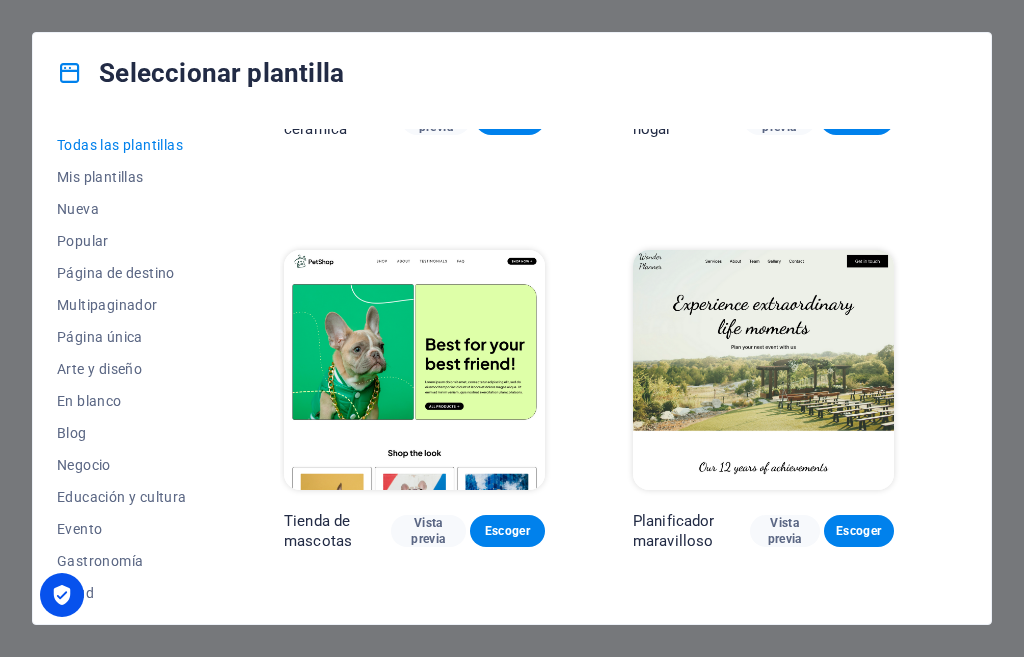 drag, startPoint x: 224, startPoint y: 355, endPoint x: 219, endPoint y: 435, distance: 80.1561 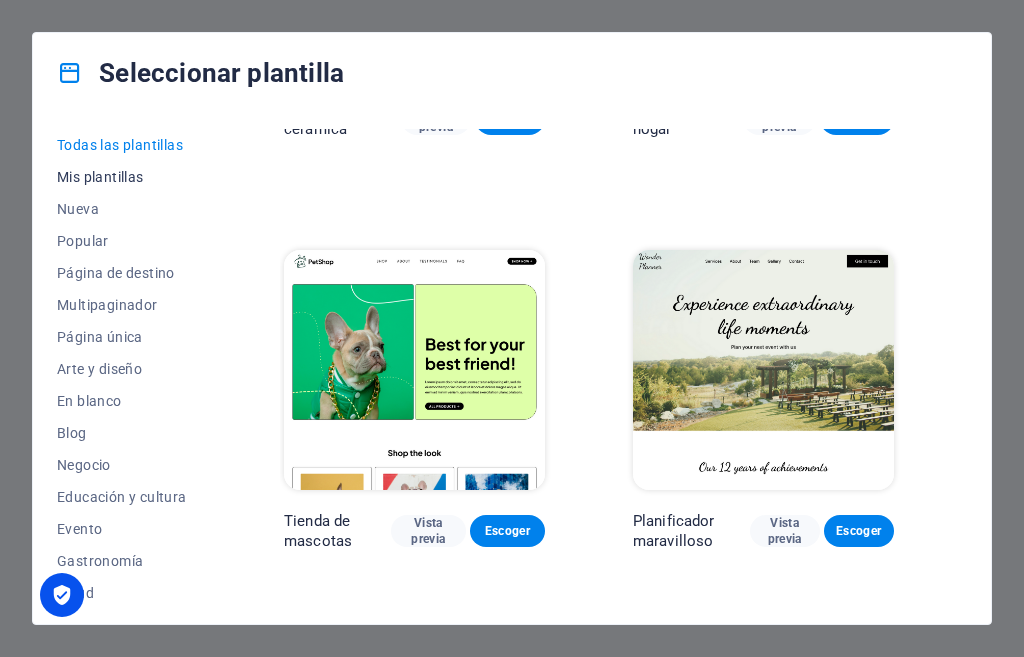click on "Mis plantillas" at bounding box center [126, 177] 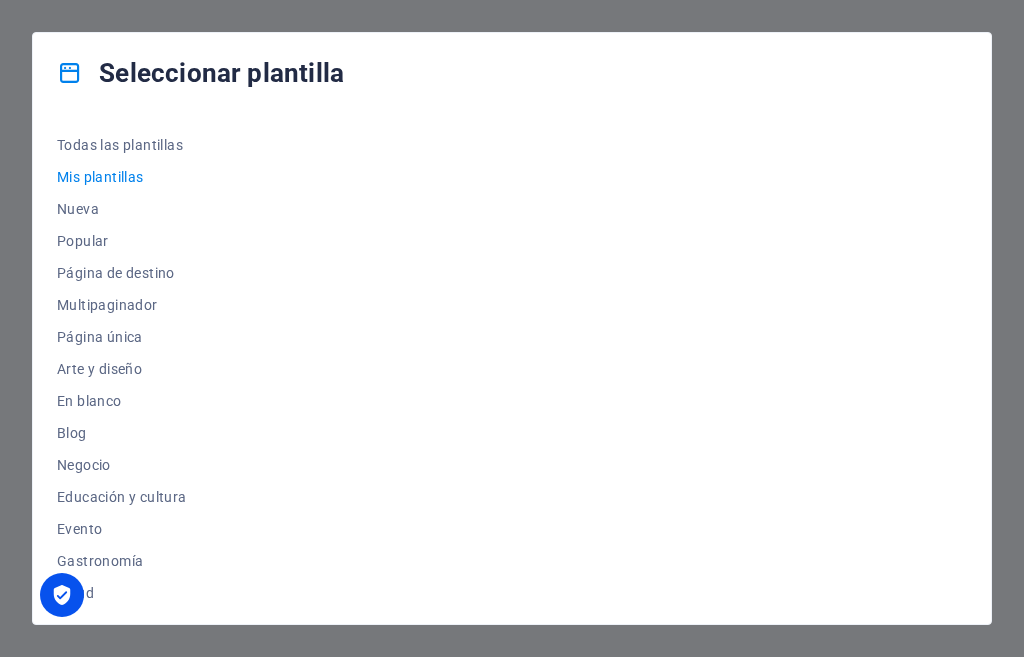 scroll, scrollTop: 0, scrollLeft: 0, axis: both 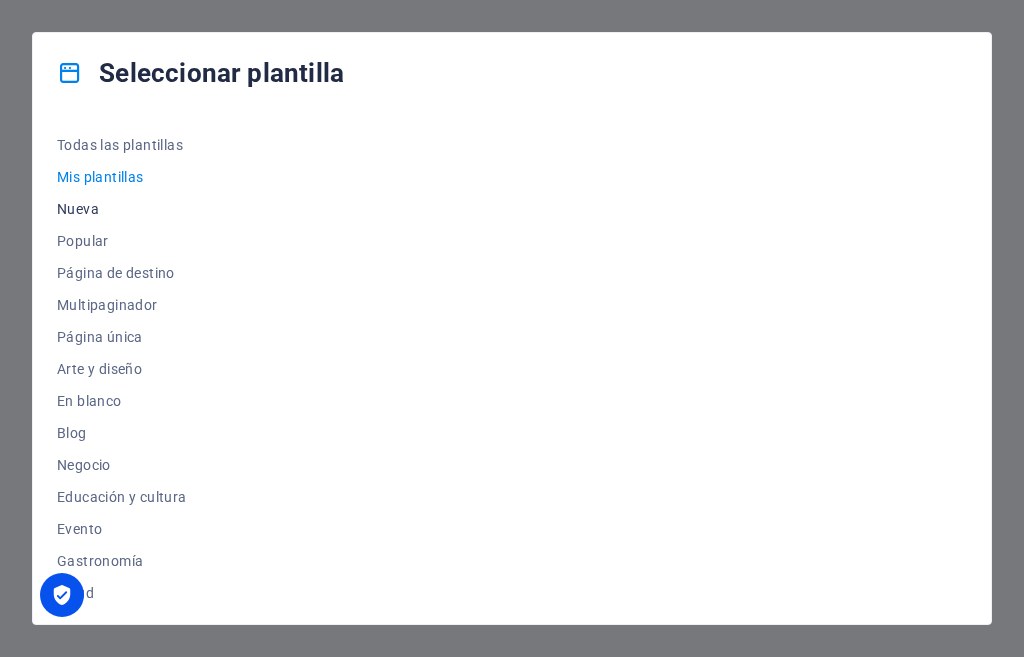 click on "Nueva" at bounding box center [126, 209] 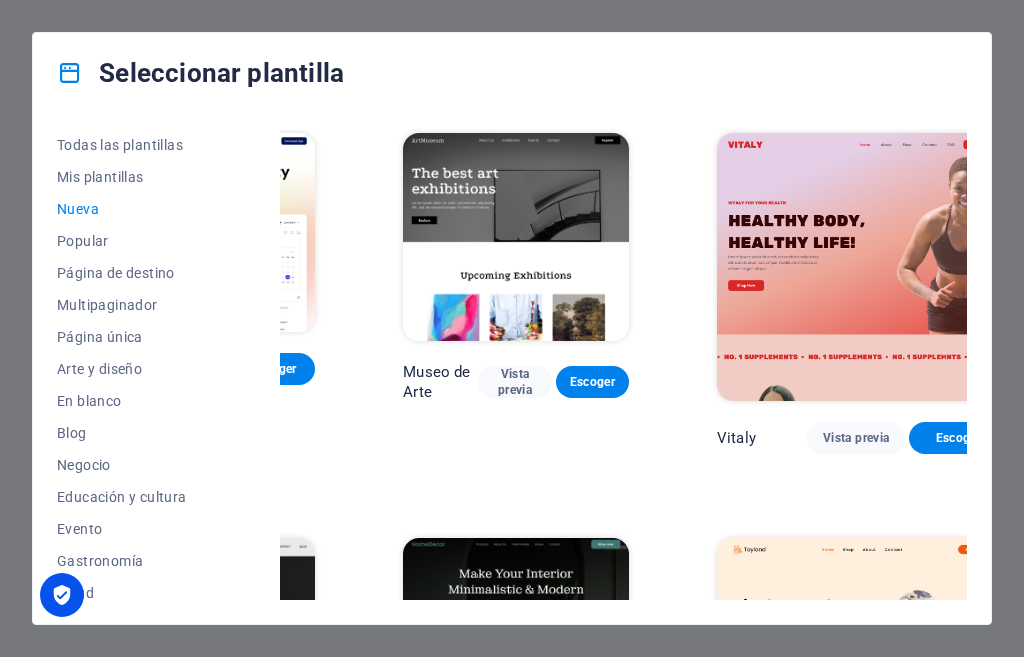 scroll, scrollTop: 0, scrollLeft: 0, axis: both 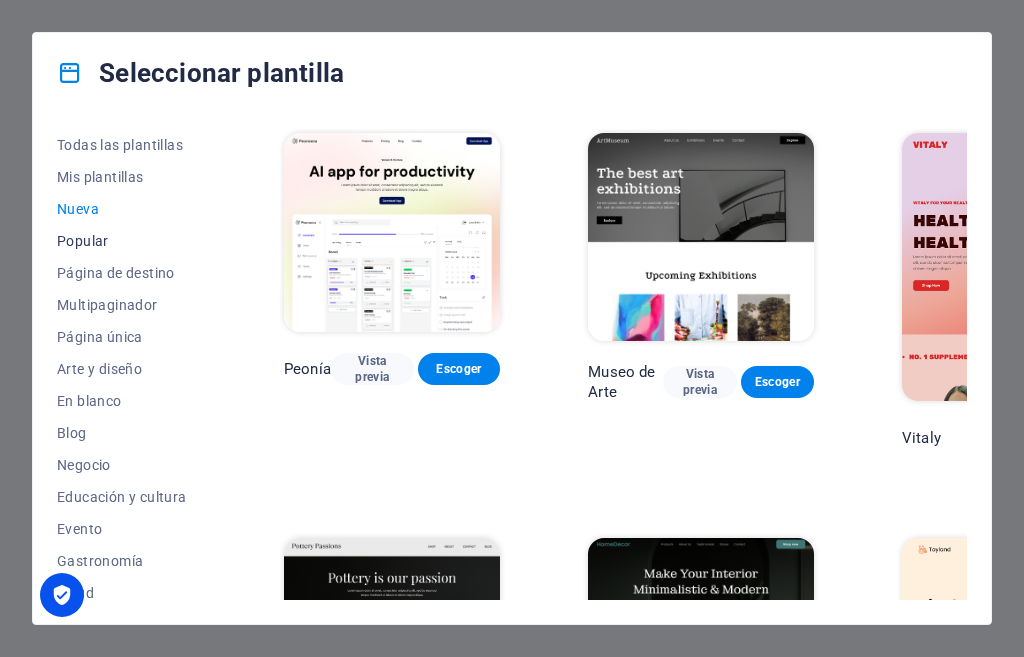 click on "Popular" at bounding box center (83, 241) 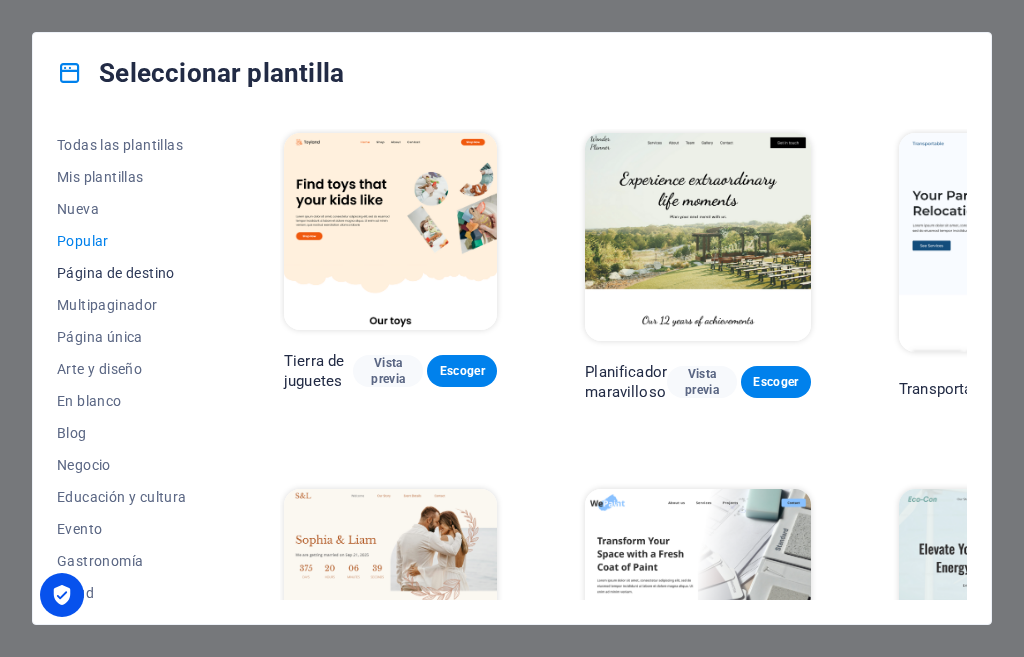 click on "Página de destino" at bounding box center [116, 273] 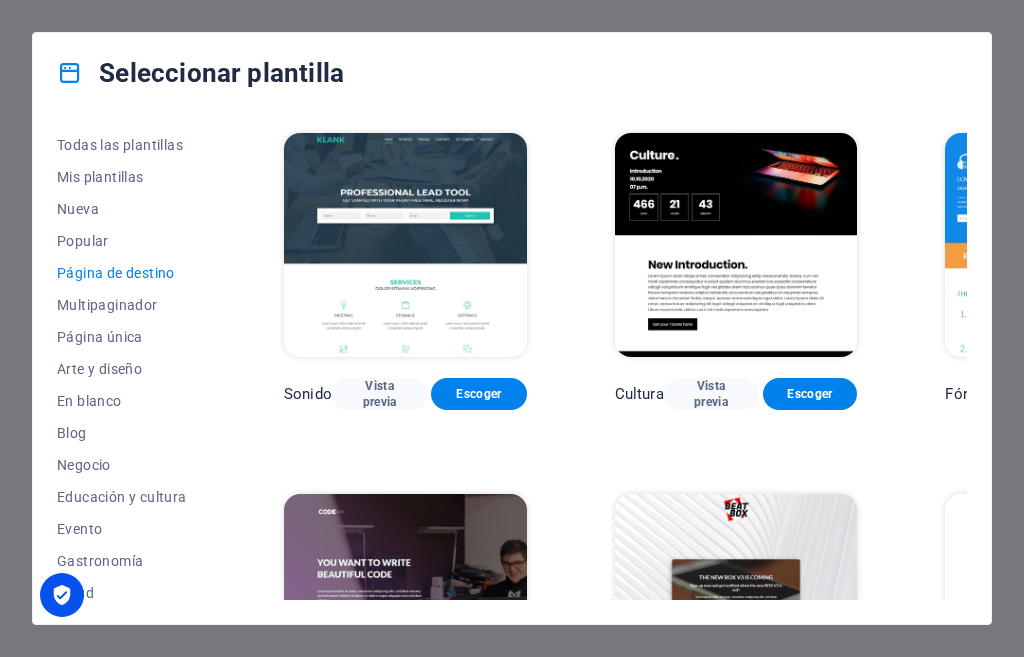 scroll, scrollTop: 200, scrollLeft: 0, axis: vertical 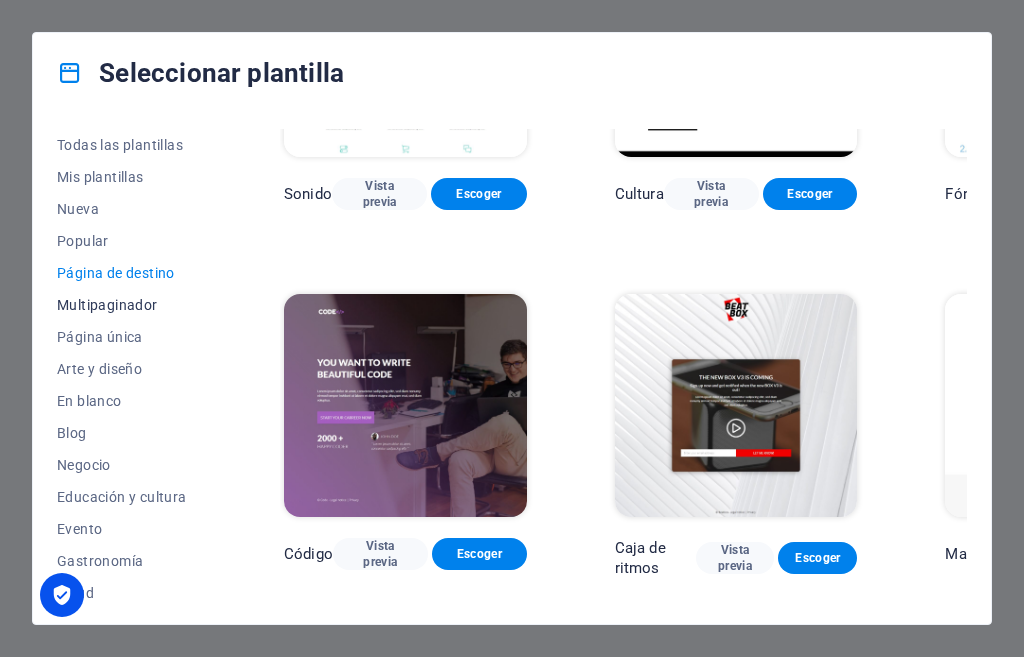 click on "Multipaginador" at bounding box center [107, 305] 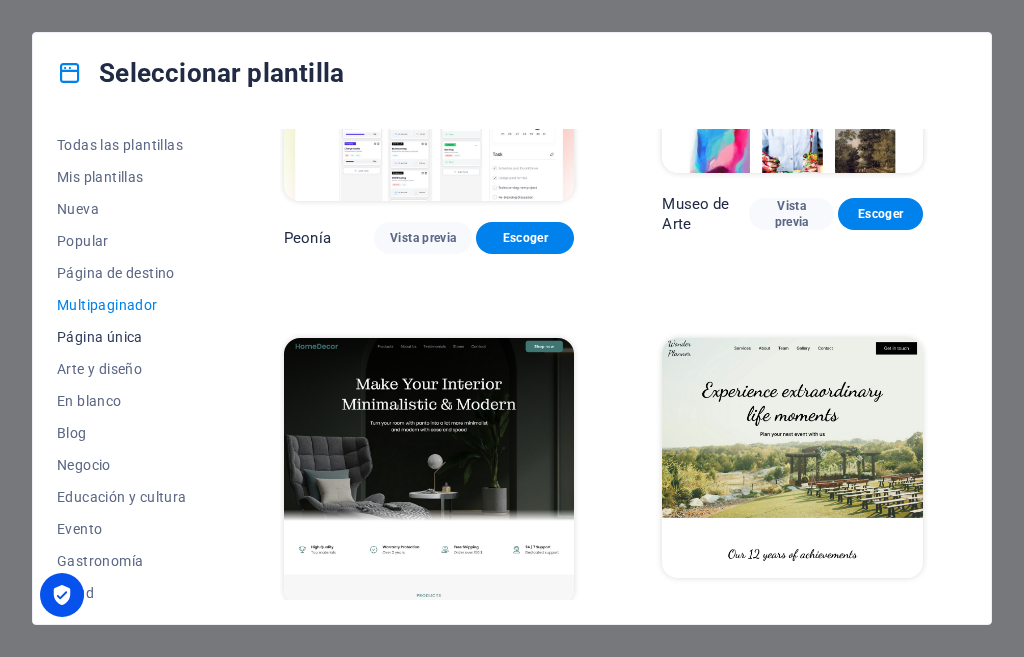click on "Página única" at bounding box center [100, 337] 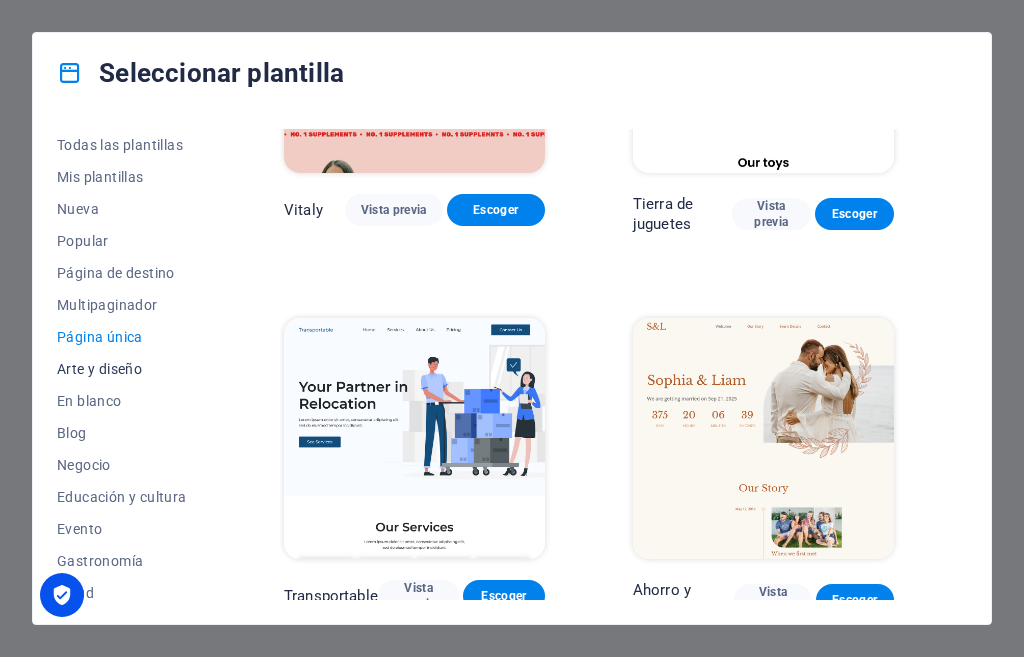 click on "Arte y diseño" at bounding box center (126, 369) 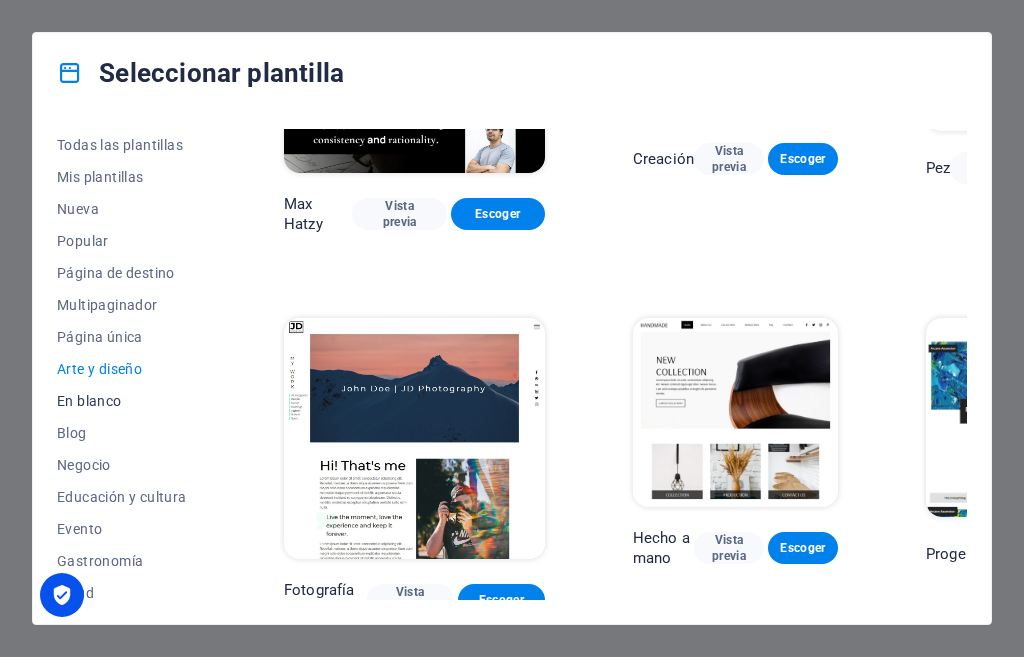 click on "En blanco" at bounding box center [126, 401] 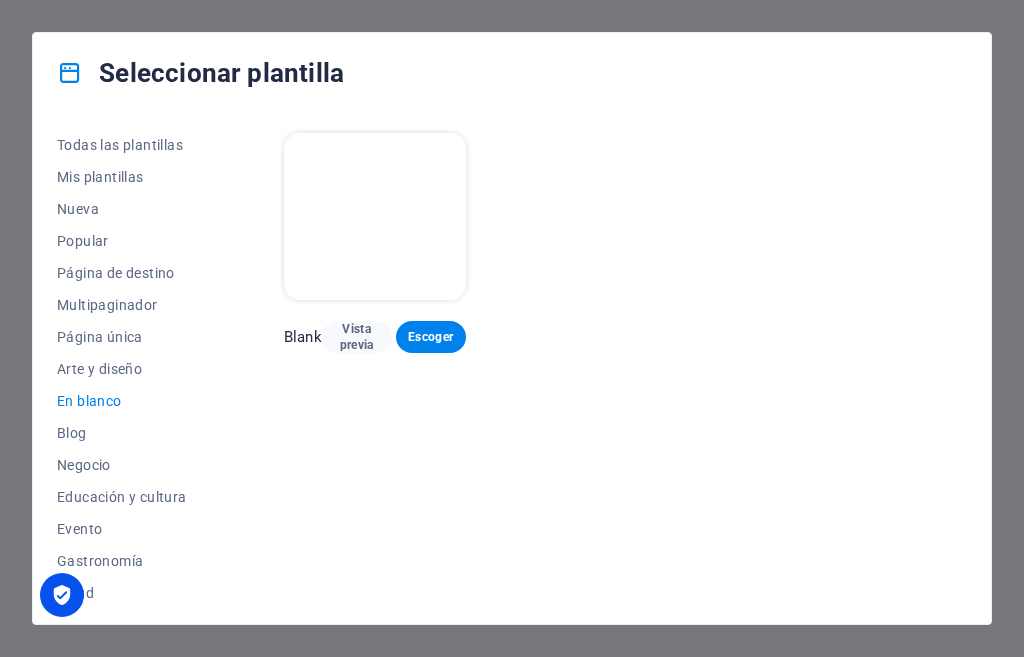scroll, scrollTop: 0, scrollLeft: 0, axis: both 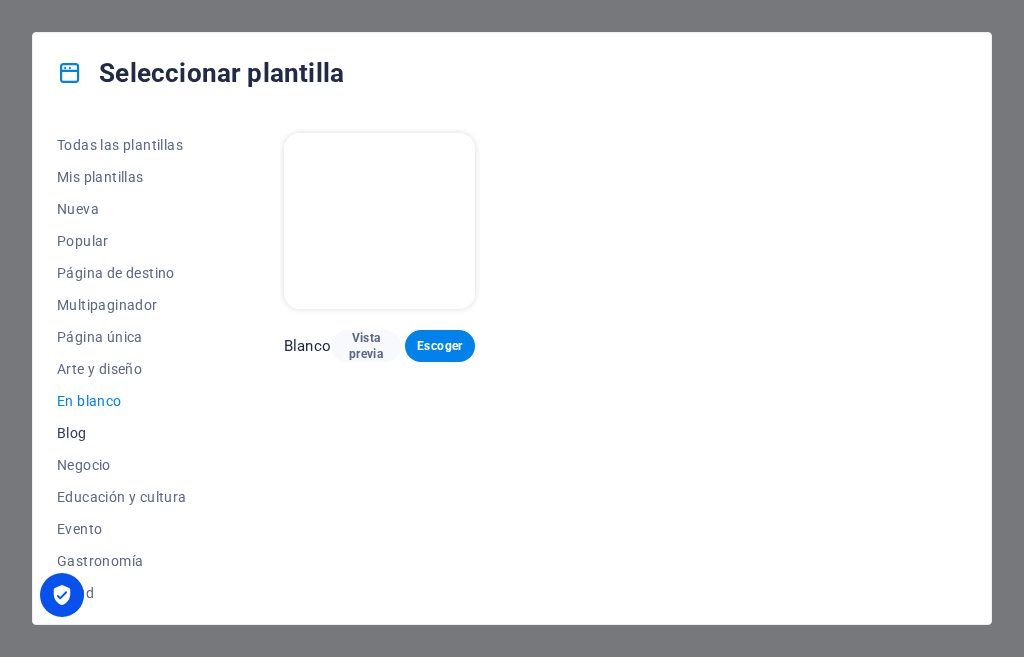 click on "Blog" at bounding box center (72, 433) 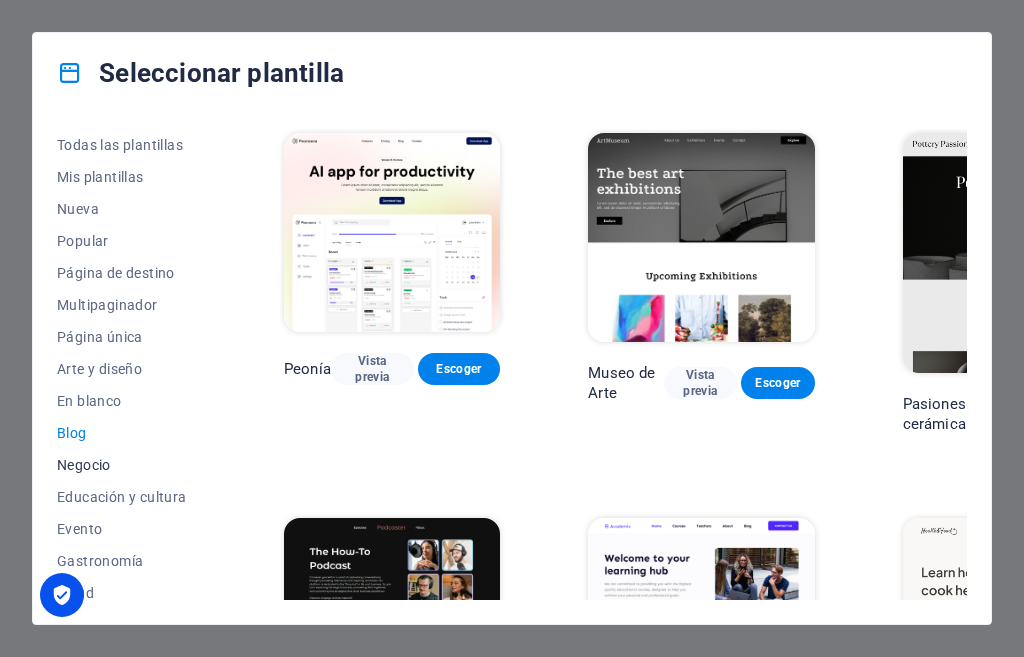 click on "Negocio" at bounding box center [84, 465] 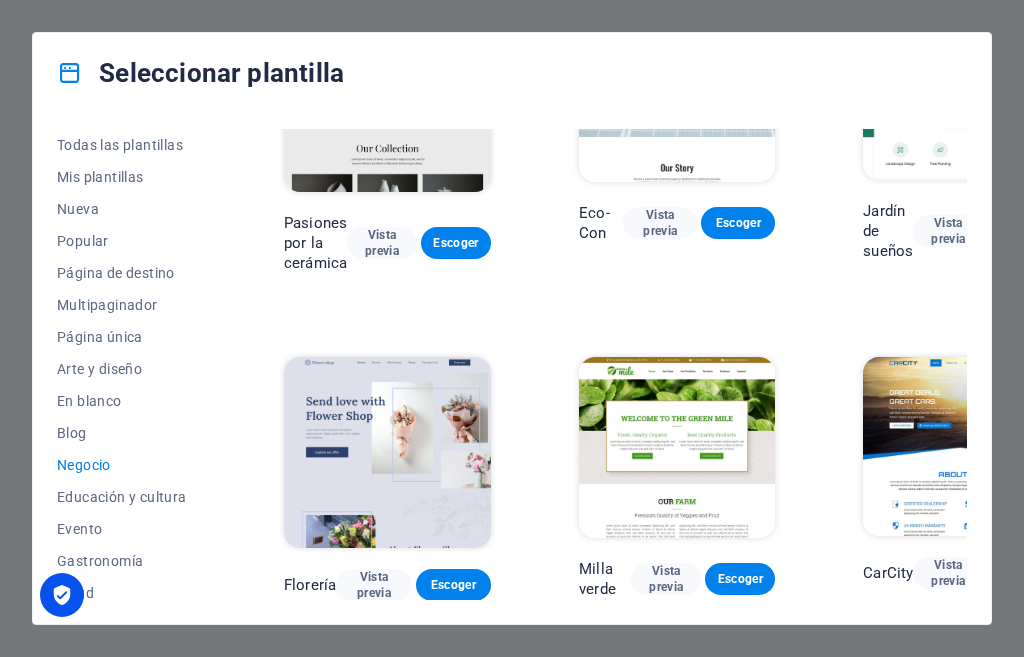 scroll, scrollTop: 0, scrollLeft: 0, axis: both 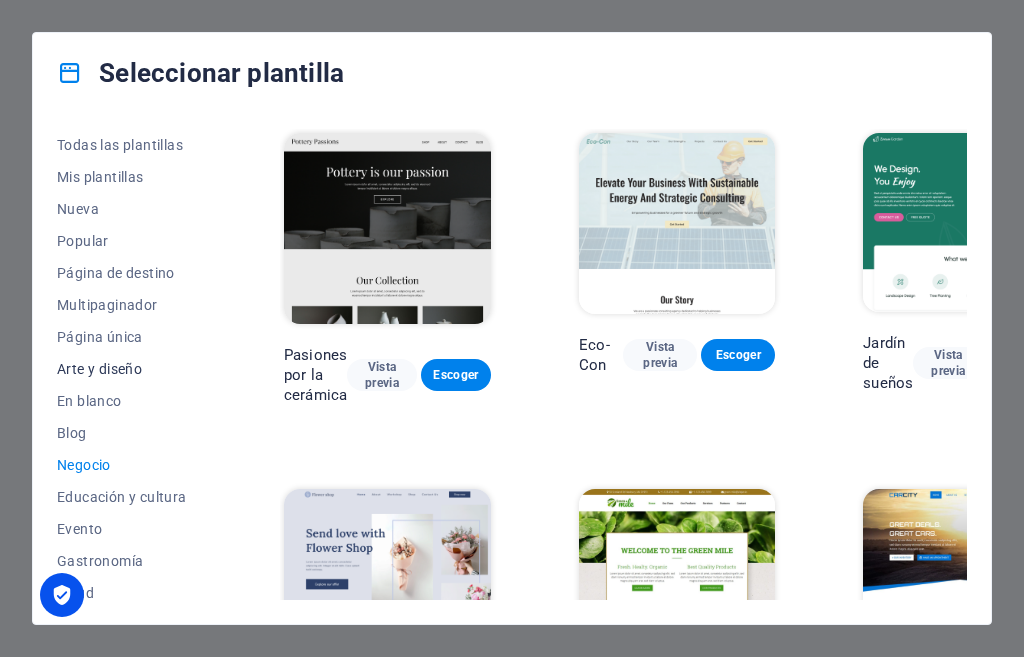 click on "Arte y diseño" at bounding box center (126, 369) 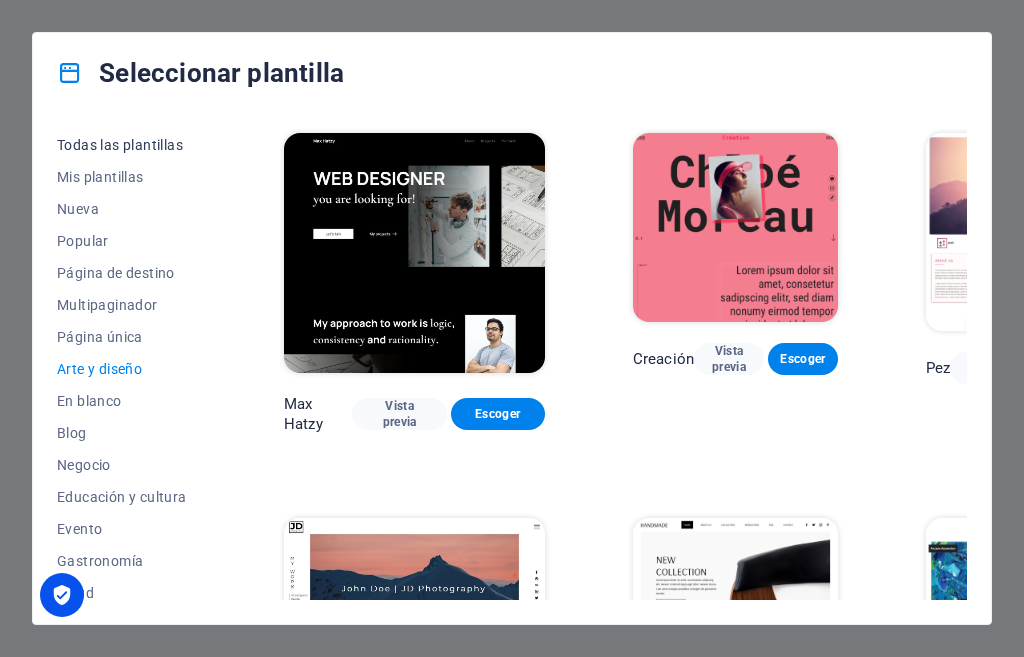 click on "Todas las plantillas" at bounding box center (126, 145) 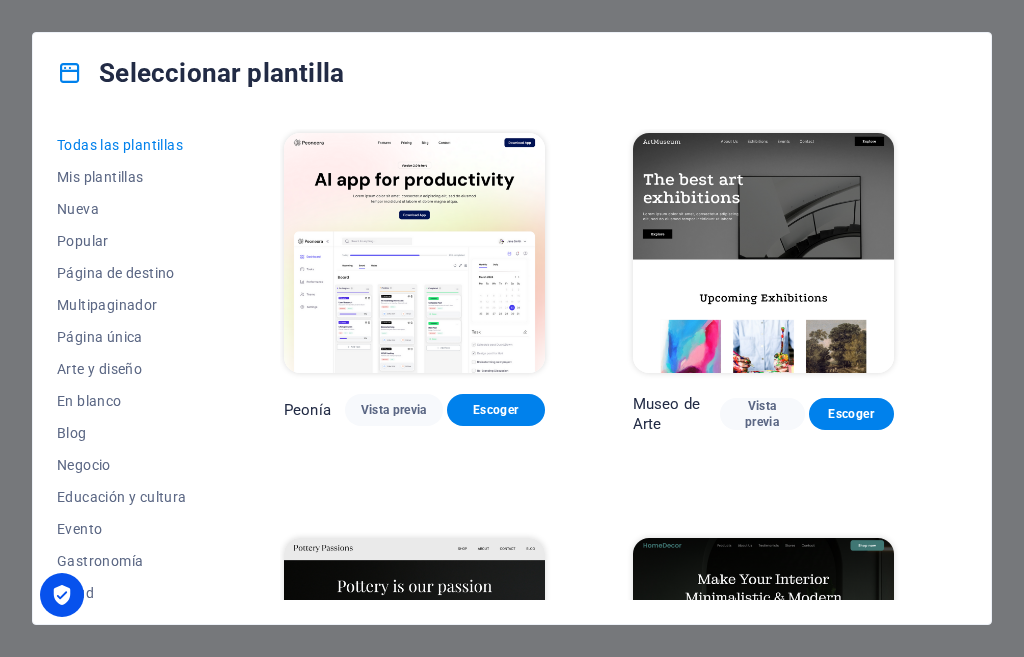 drag, startPoint x: 224, startPoint y: 348, endPoint x: 221, endPoint y: 395, distance: 47.095646 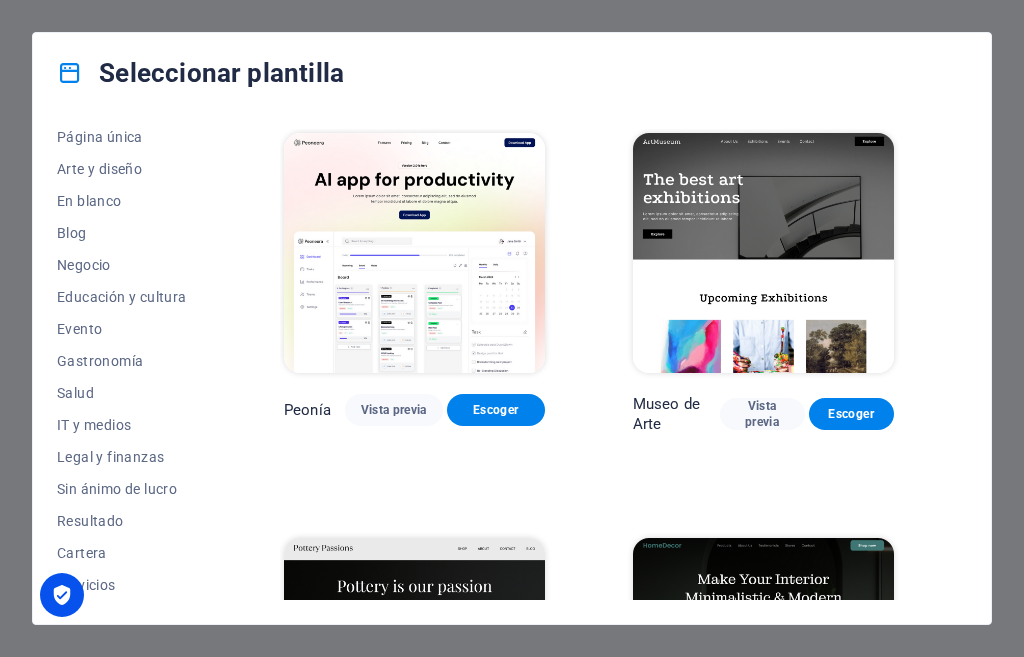 scroll, scrollTop: 0, scrollLeft: 0, axis: both 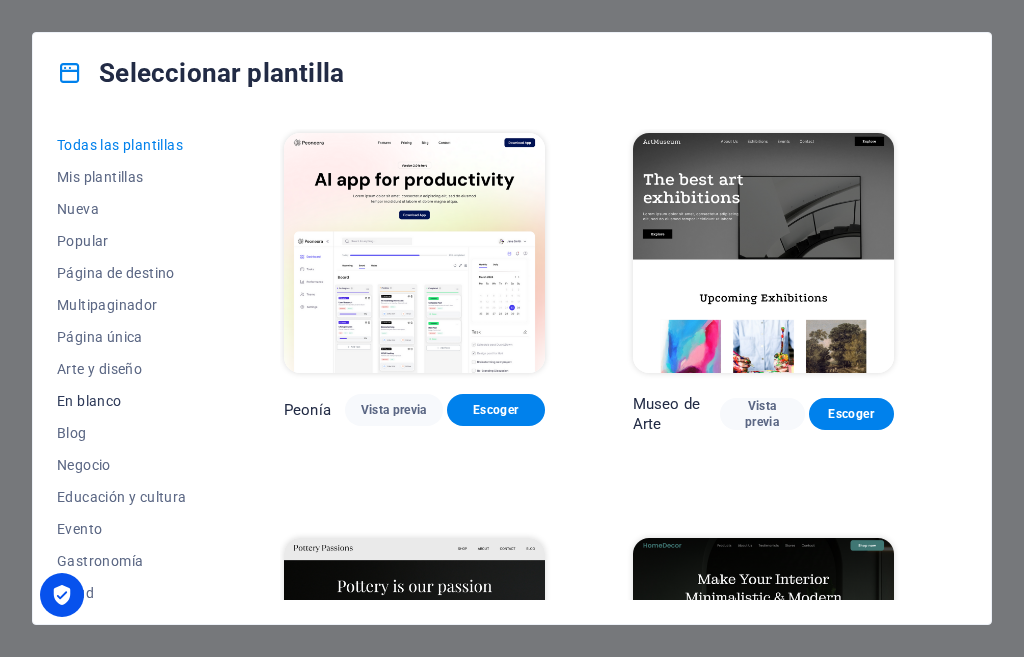 click on "En blanco" at bounding box center [126, 401] 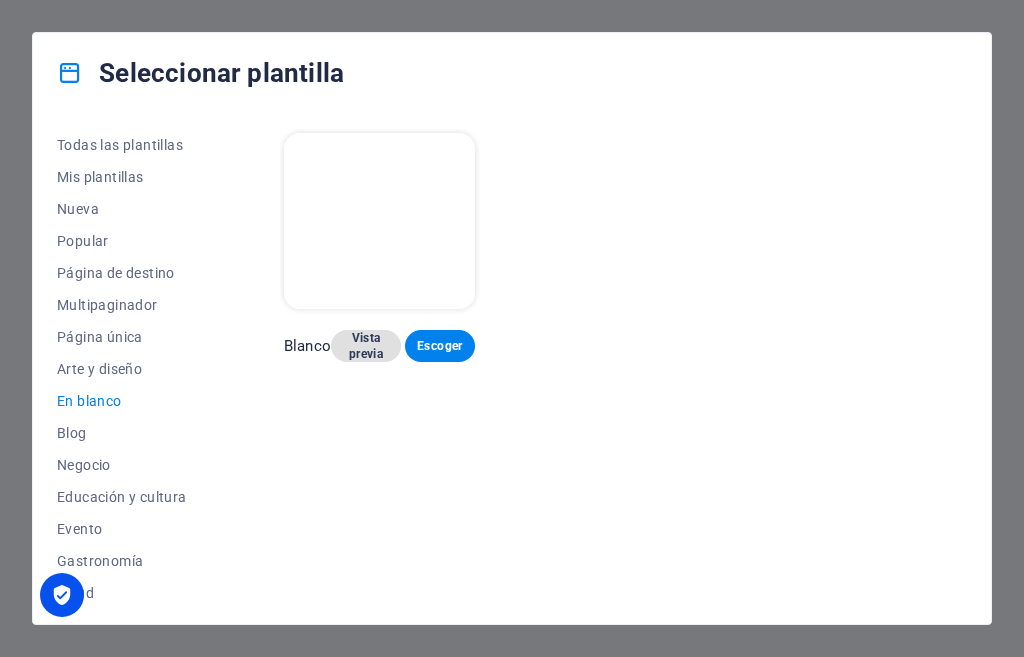 click on "Vista previa" at bounding box center (366, 346) 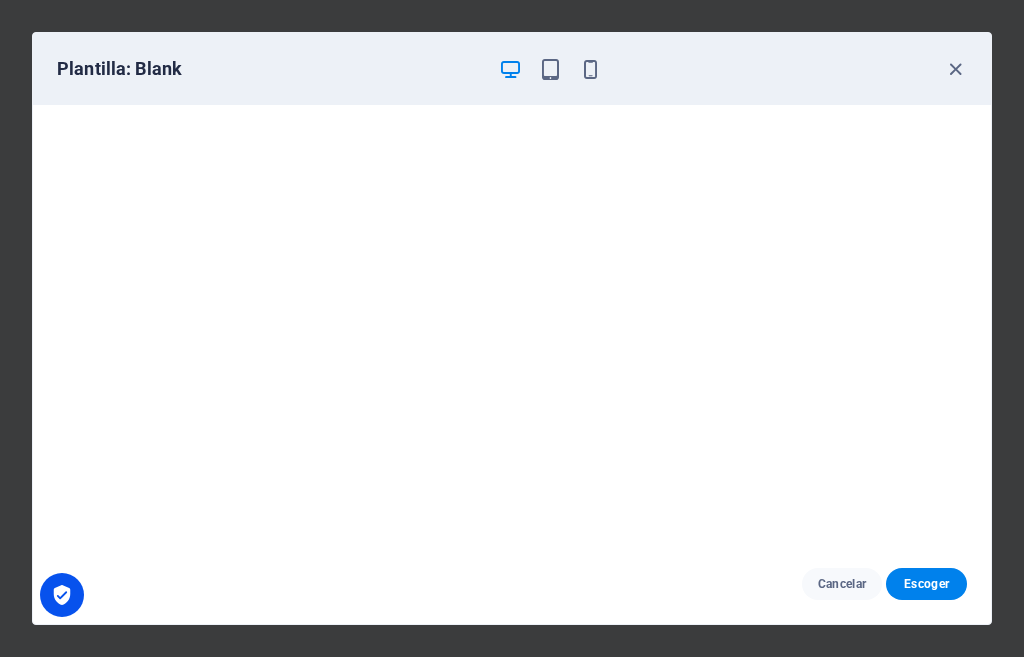 click at bounding box center [510, 69] 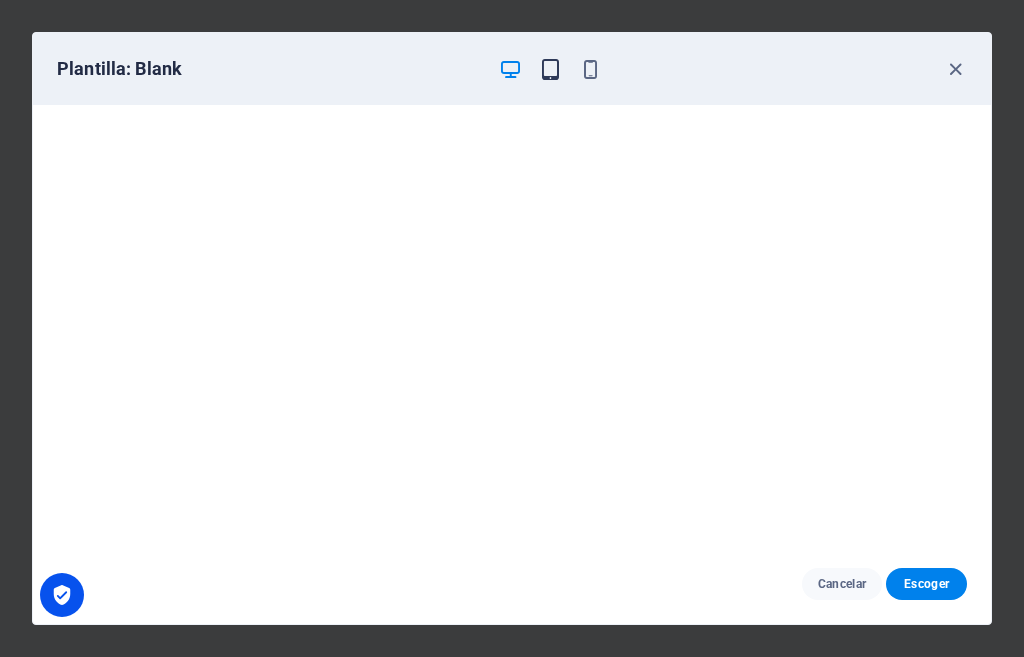 click at bounding box center [550, 69] 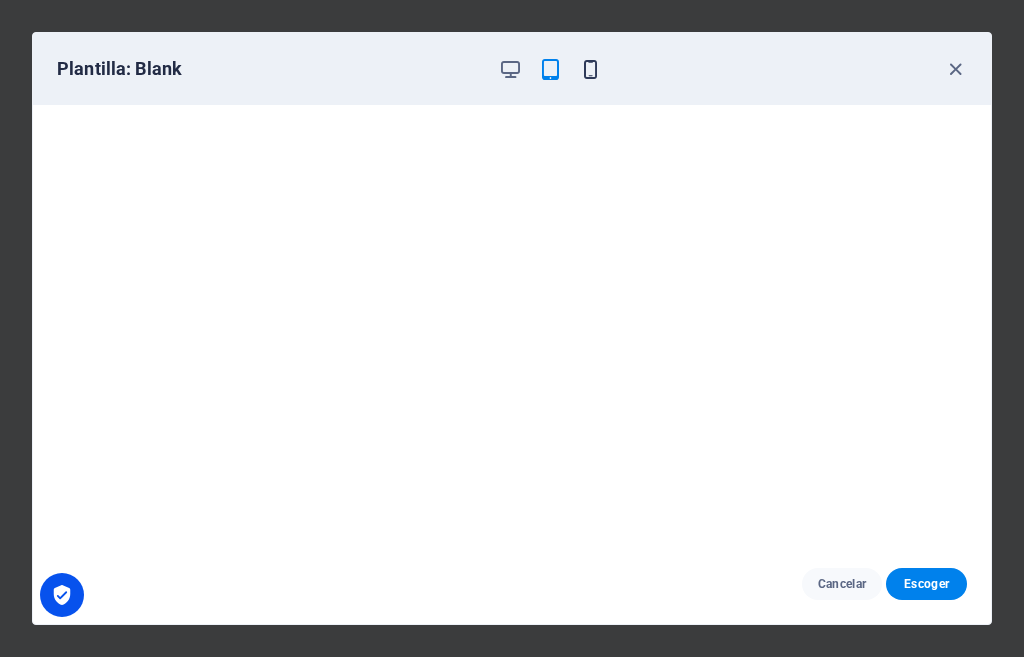 click at bounding box center [590, 69] 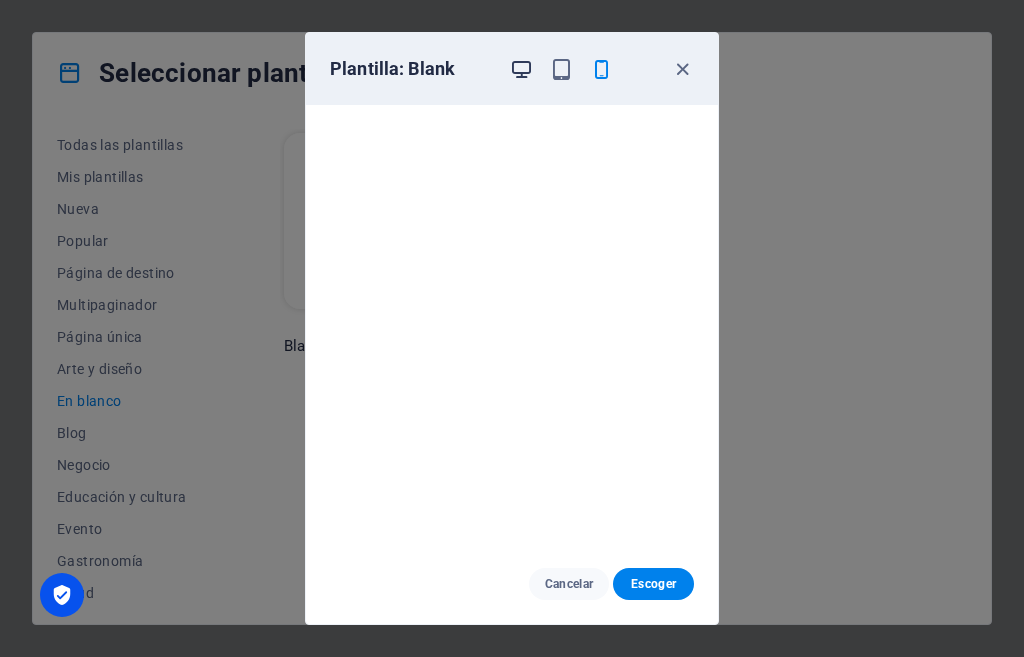 click at bounding box center (521, 69) 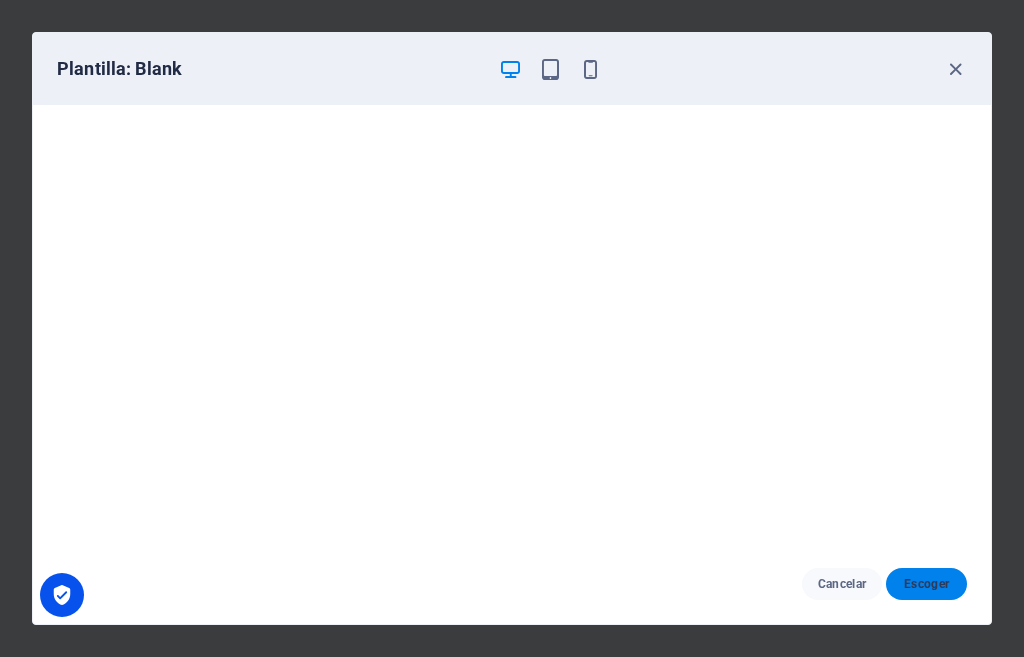 click on "Escoger" at bounding box center (926, 584) 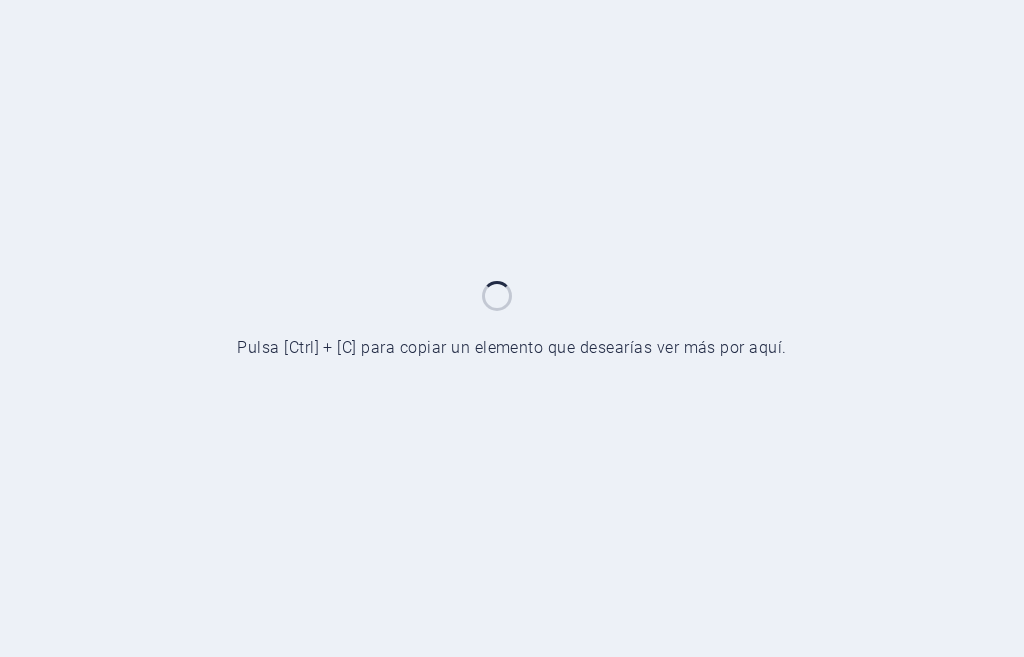 scroll, scrollTop: 0, scrollLeft: 0, axis: both 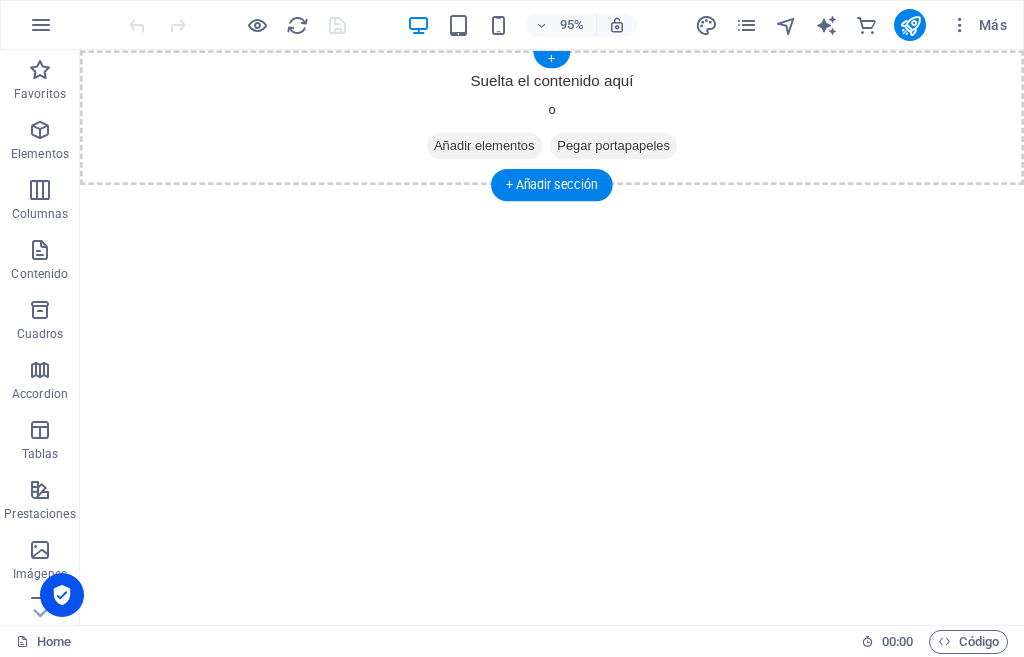 click on "Añadir elementos" at bounding box center [506, 151] 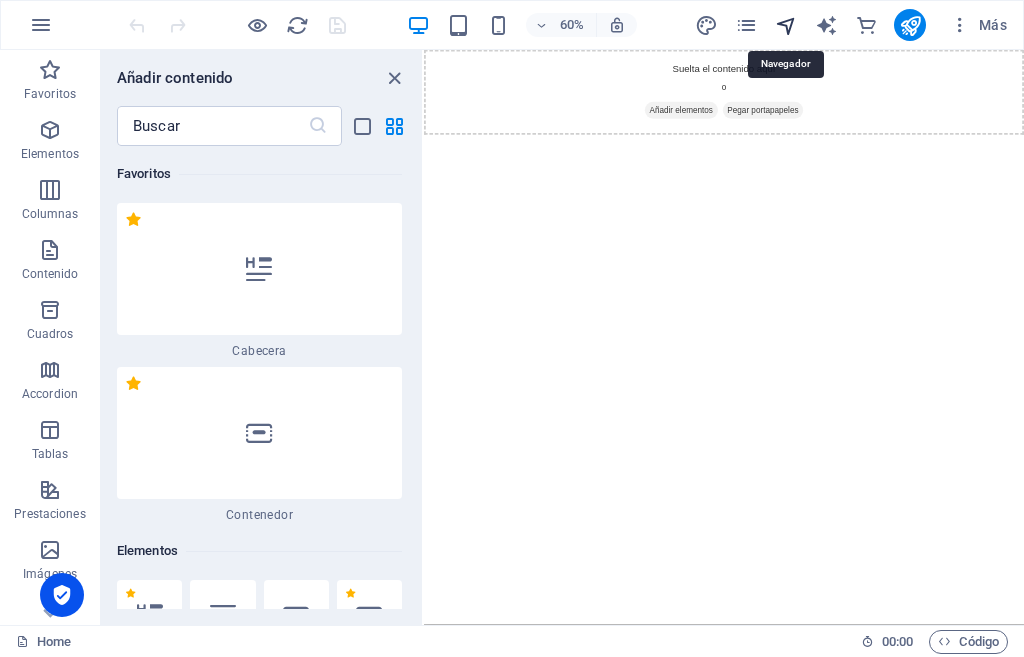 click at bounding box center [786, 25] 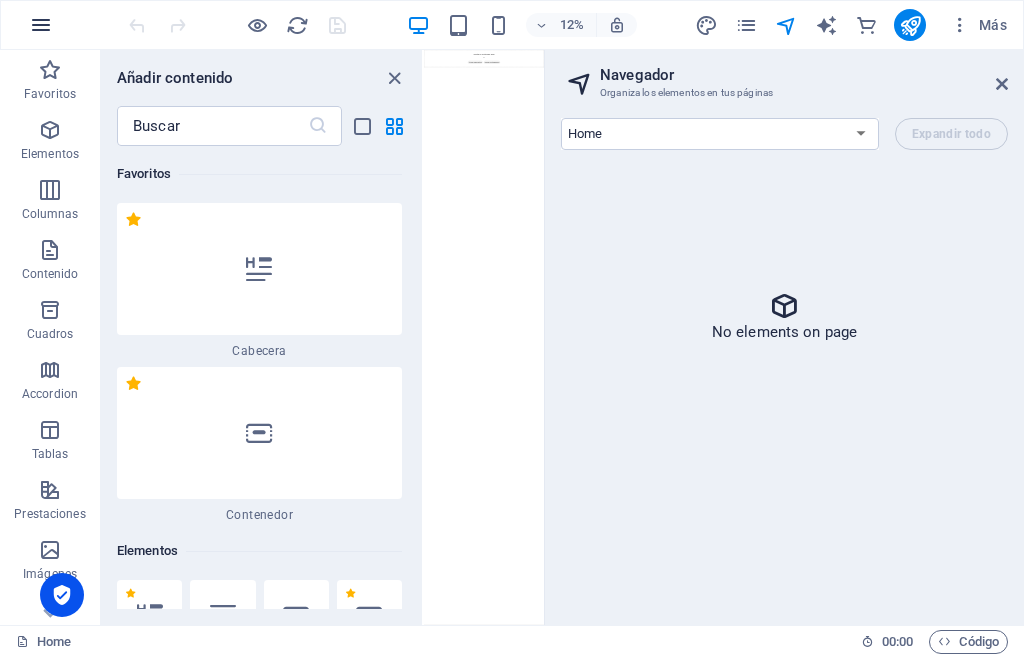 click at bounding box center (41, 25) 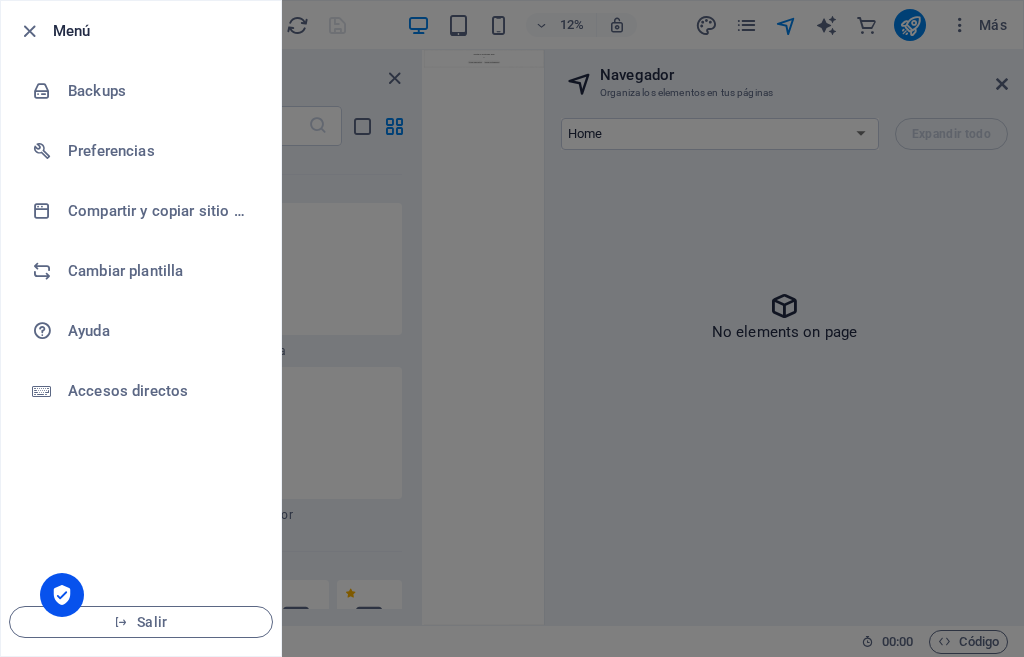 click on "Menú" at bounding box center (159, 31) 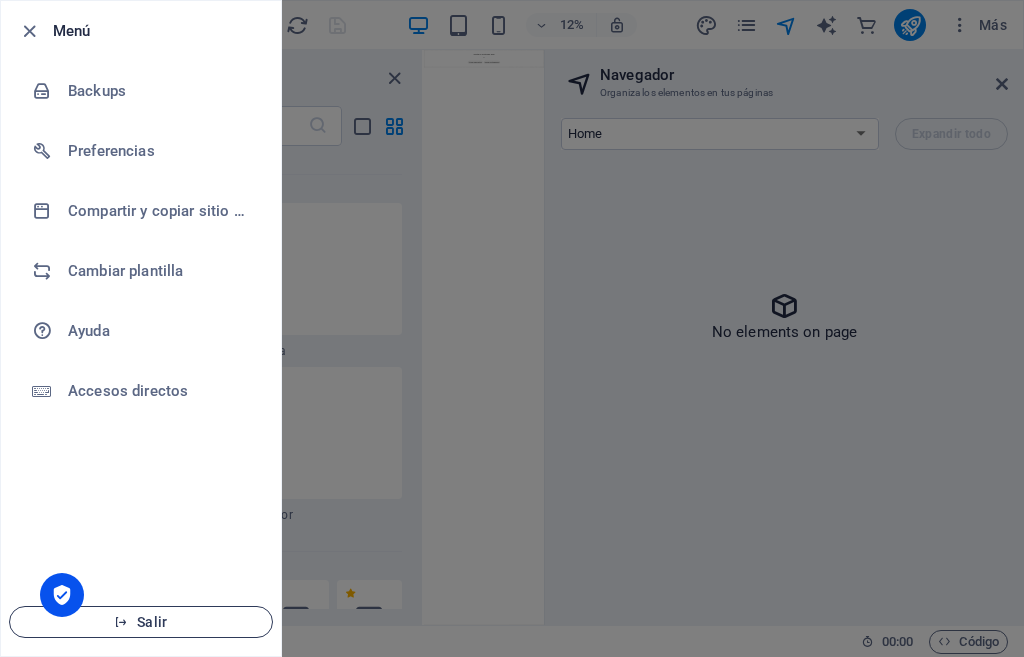 click on "Salir" at bounding box center [141, 622] 